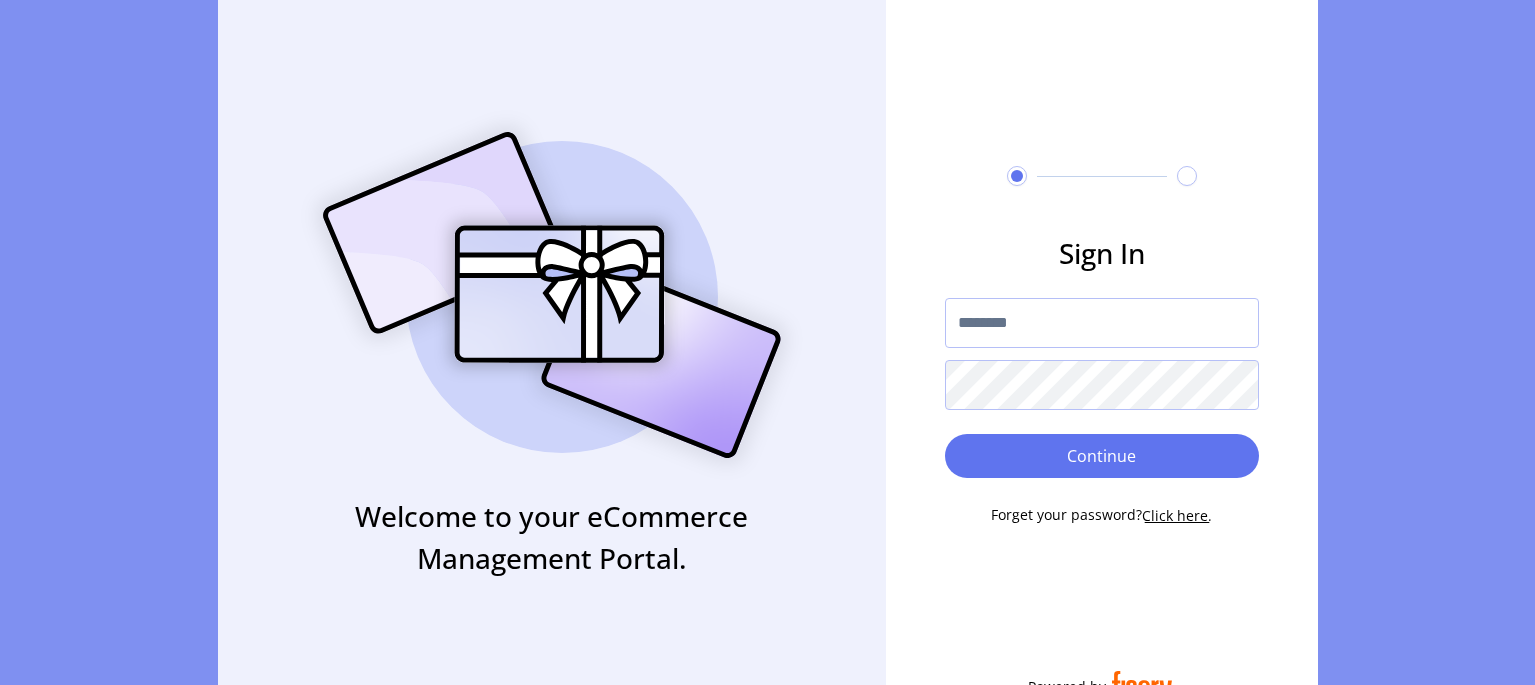scroll, scrollTop: 0, scrollLeft: 0, axis: both 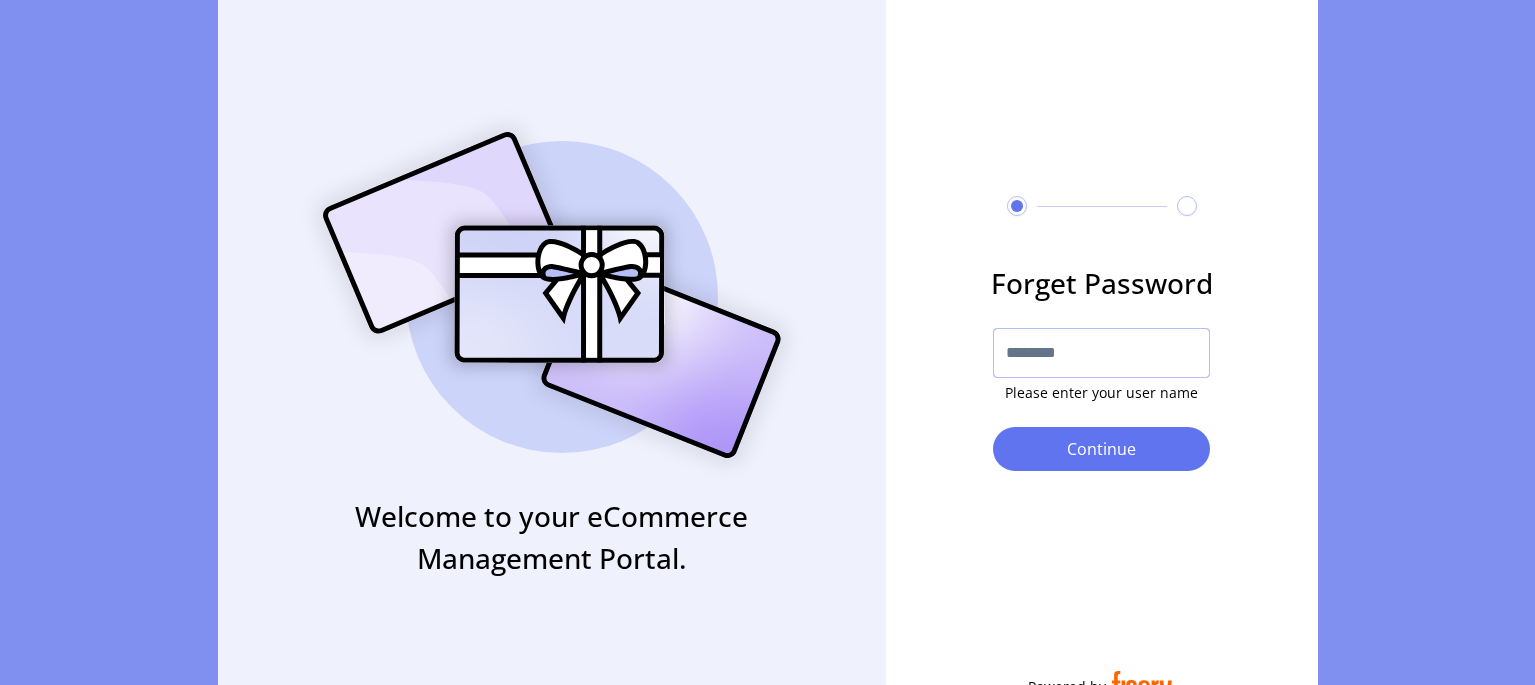 click at bounding box center [1101, 353] 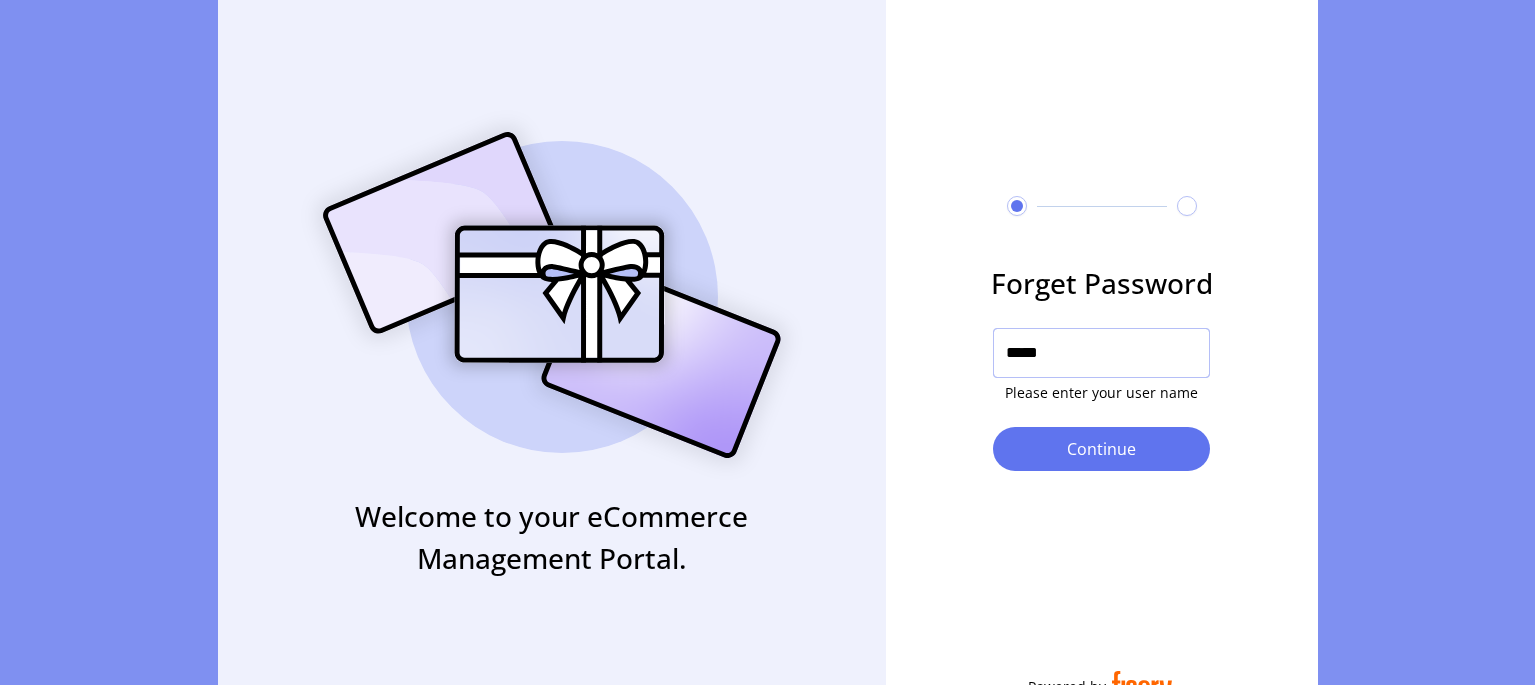 type on "*****" 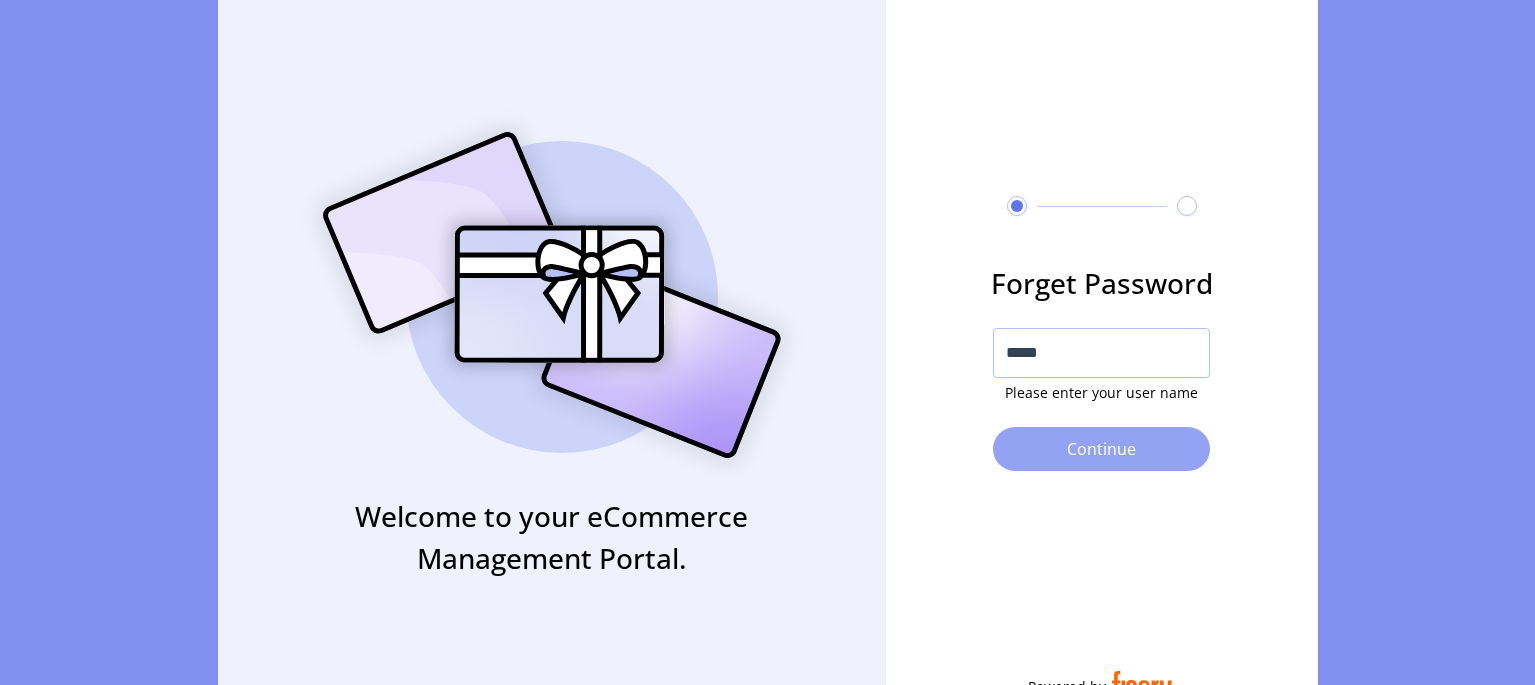 click on "Continue" 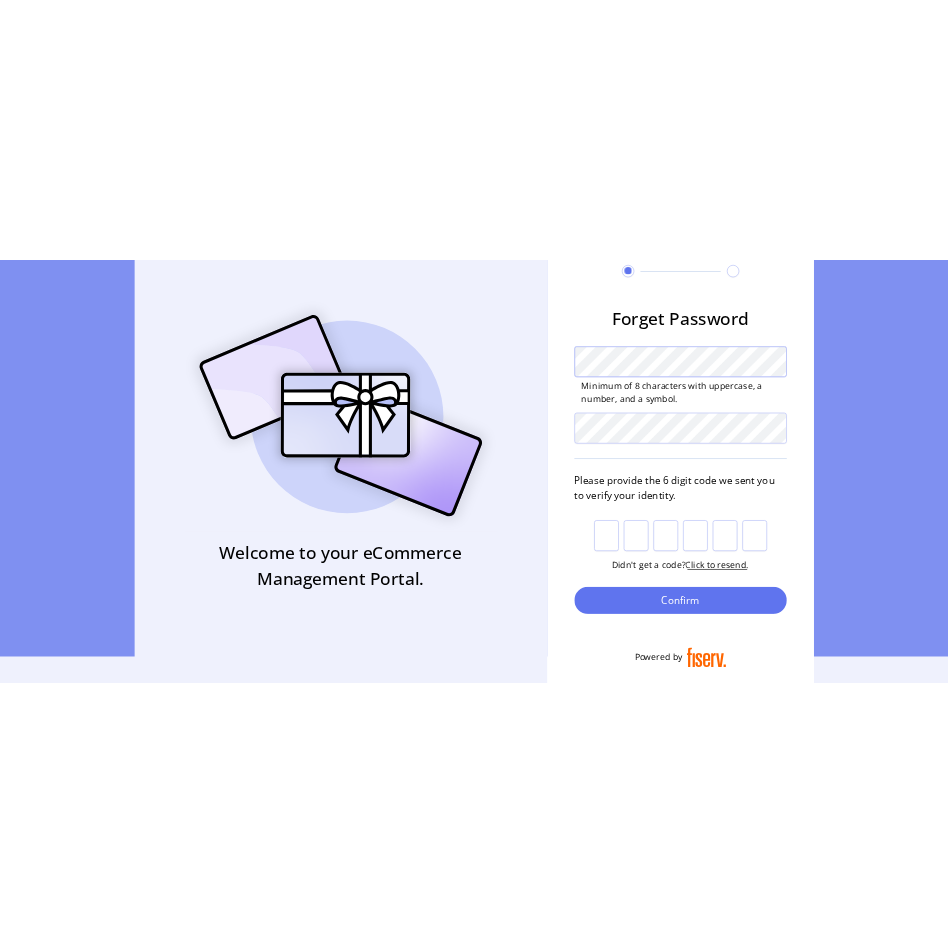 scroll, scrollTop: 58, scrollLeft: 0, axis: vertical 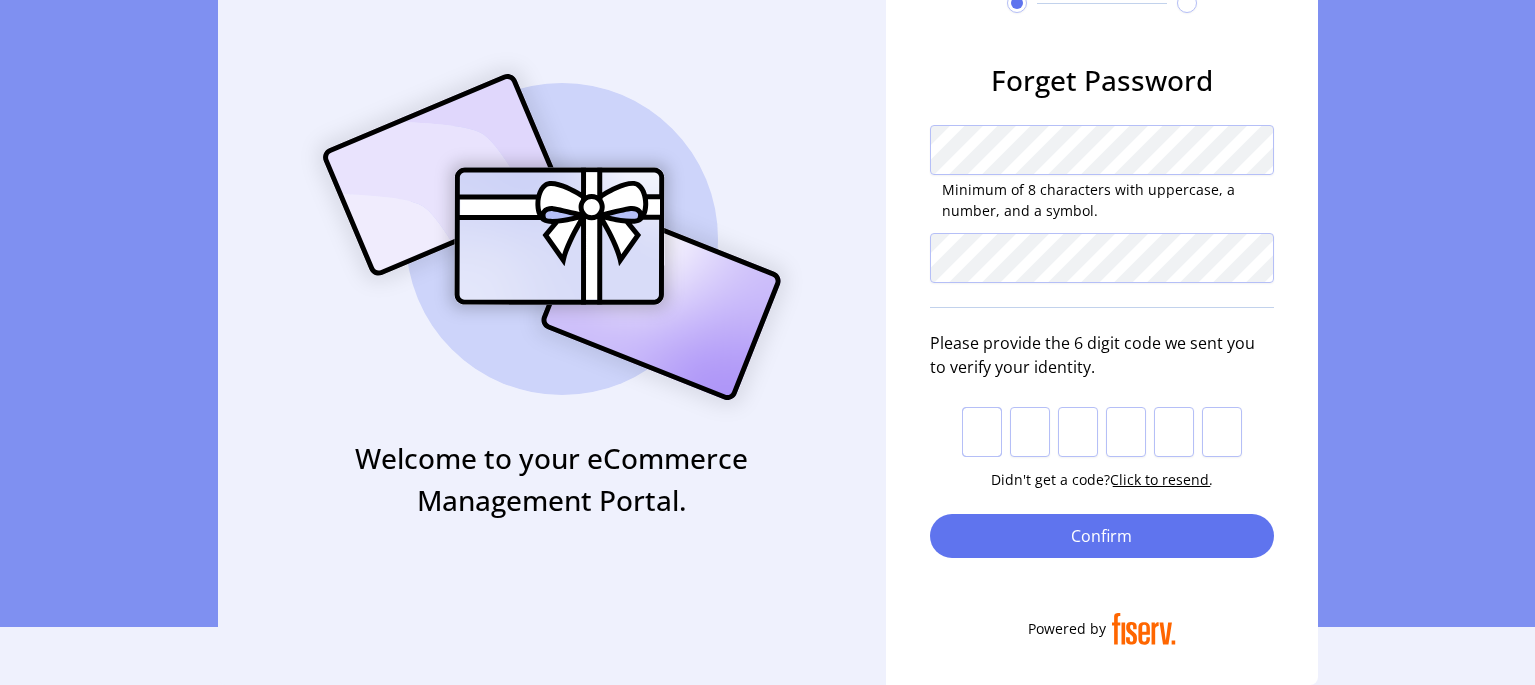 click at bounding box center [982, 432] 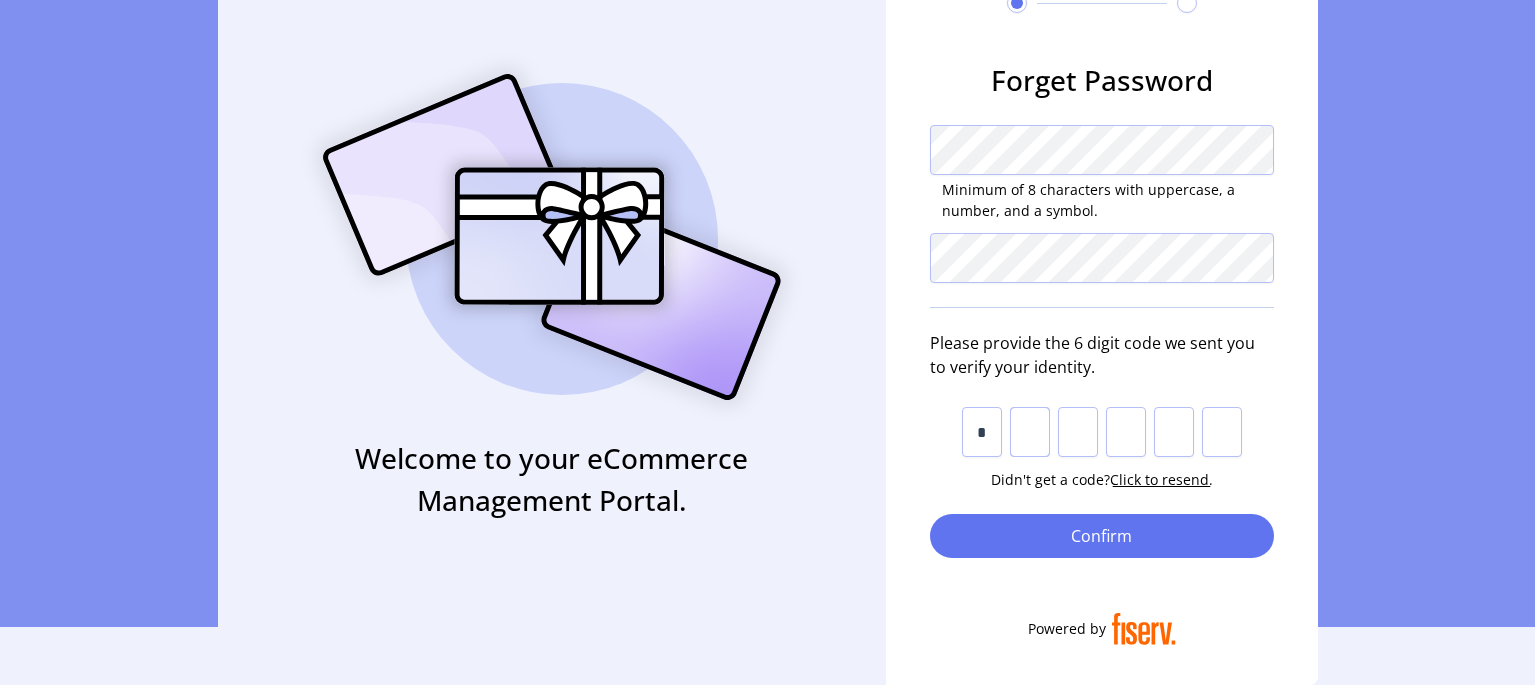type on "*" 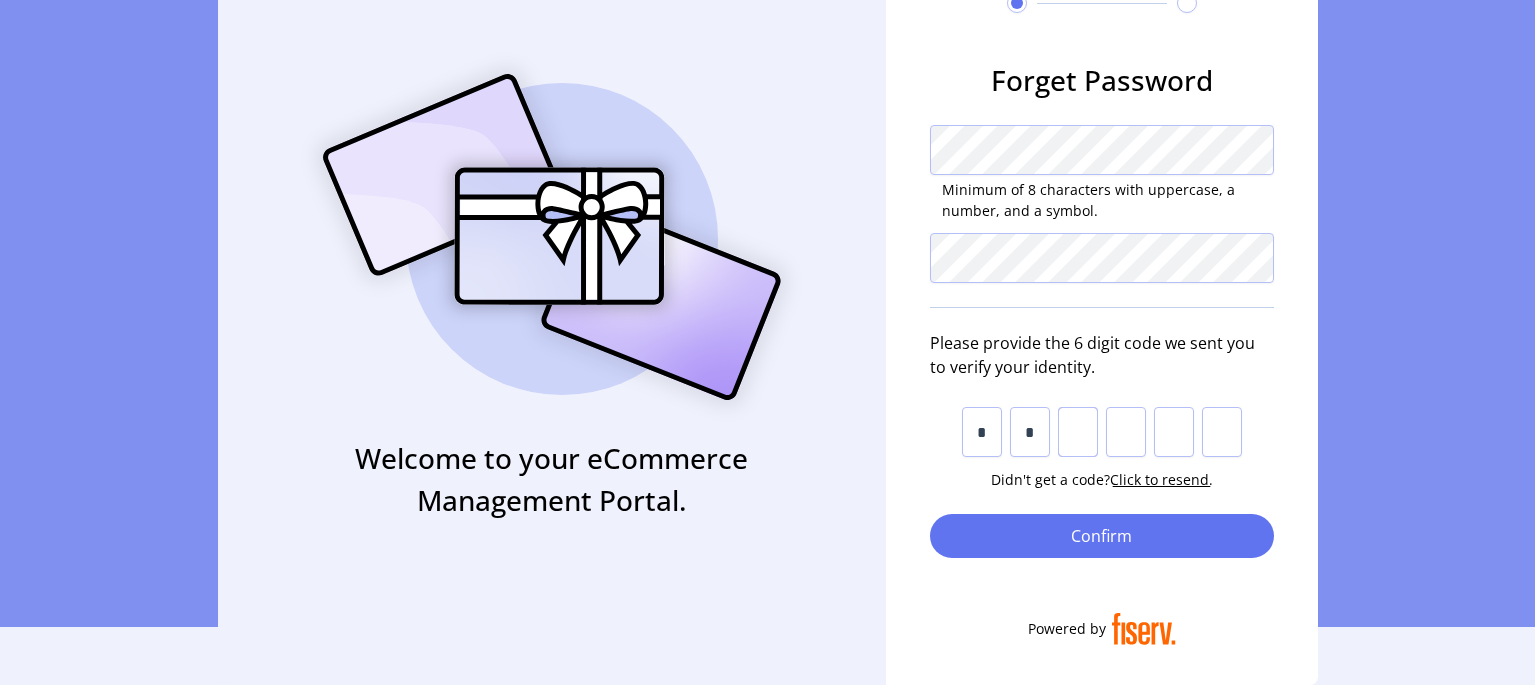 type on "*" 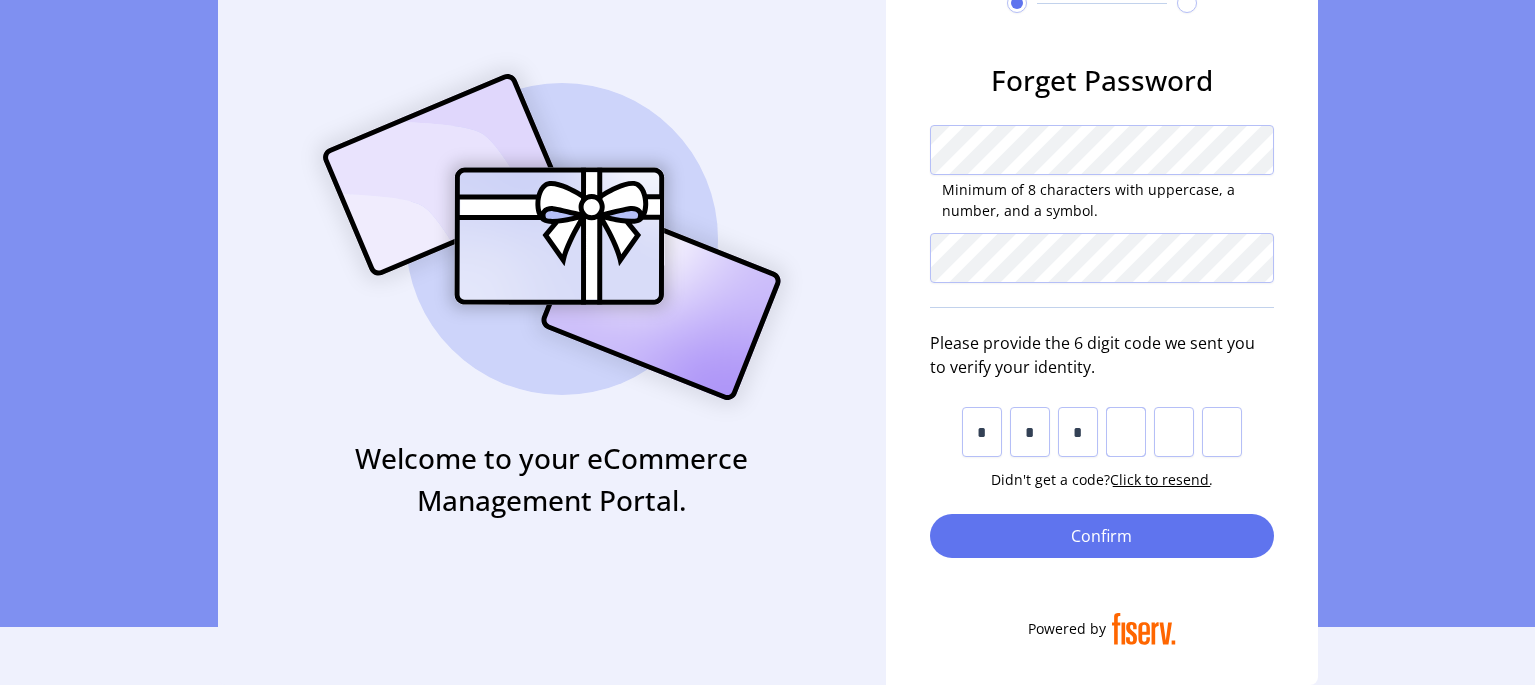 type on "*" 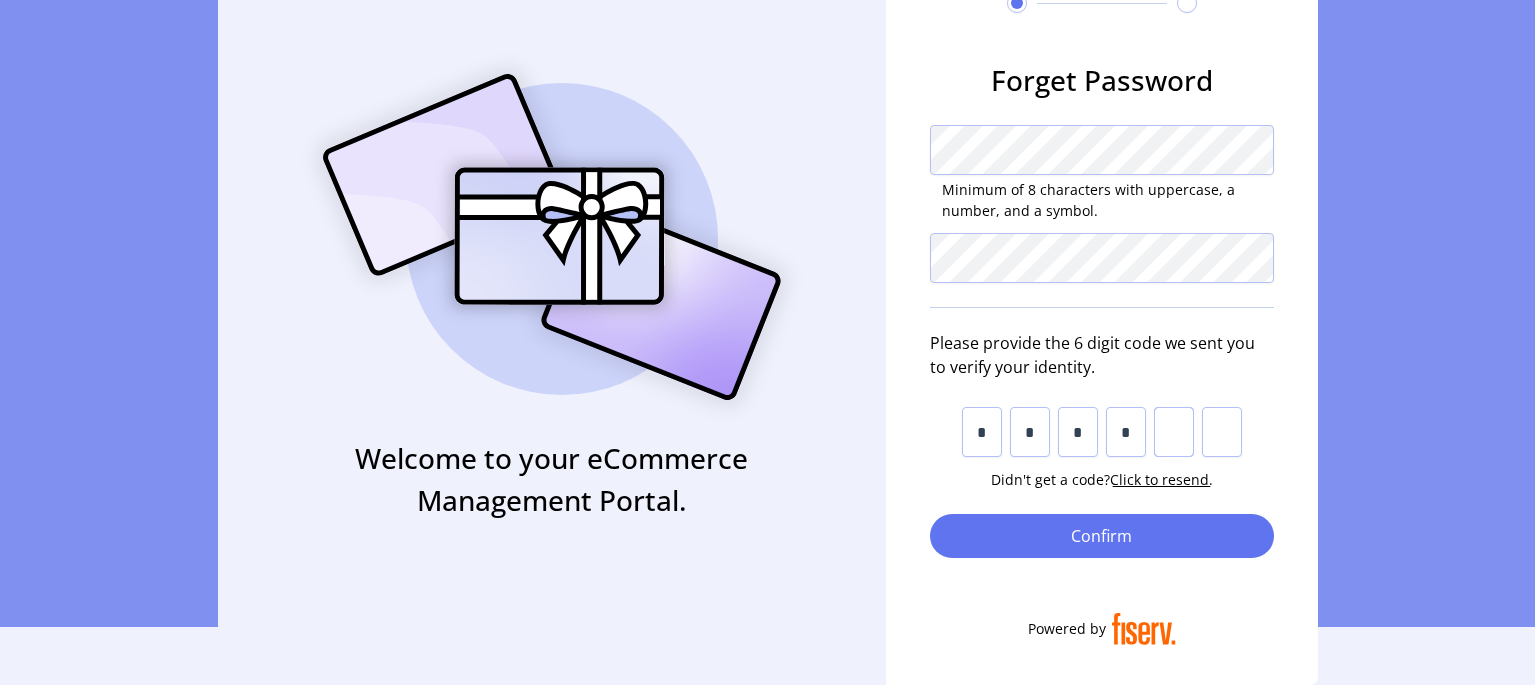 type on "*" 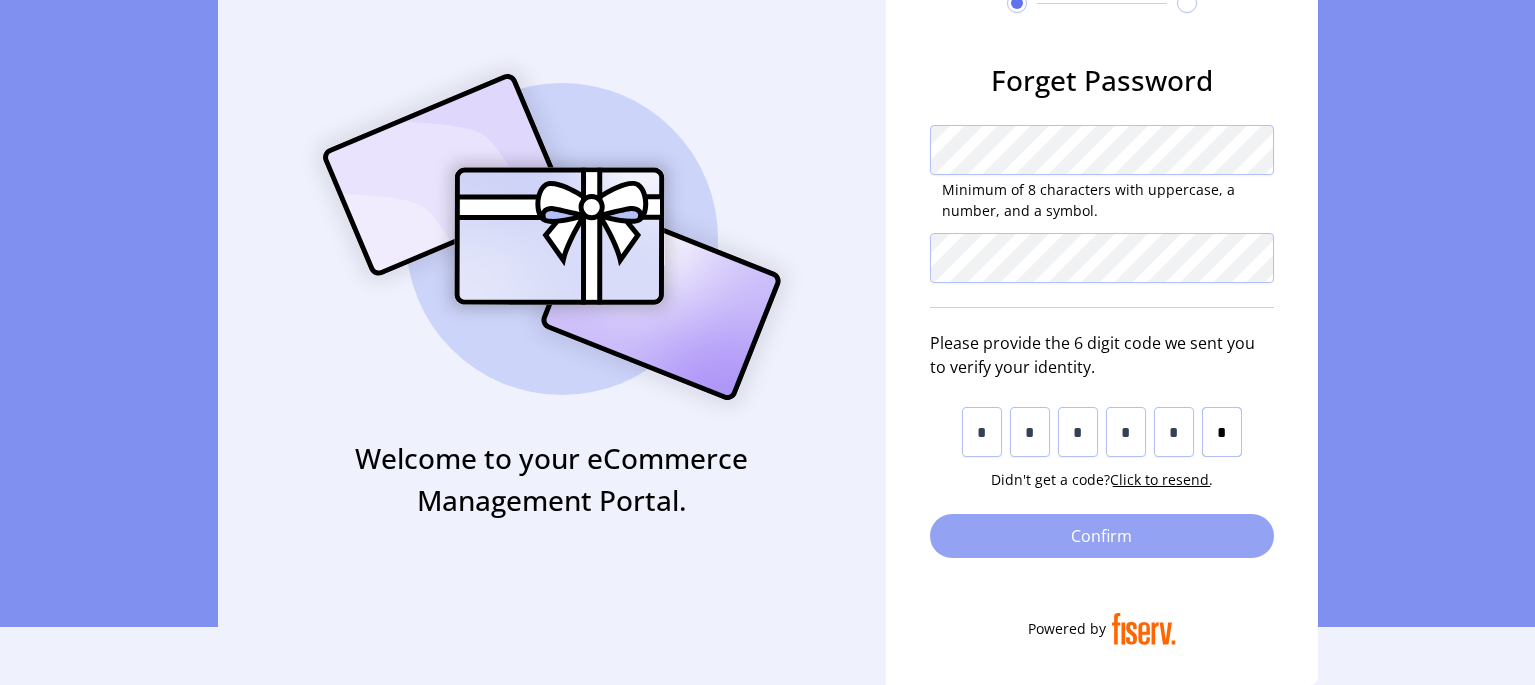 type on "*" 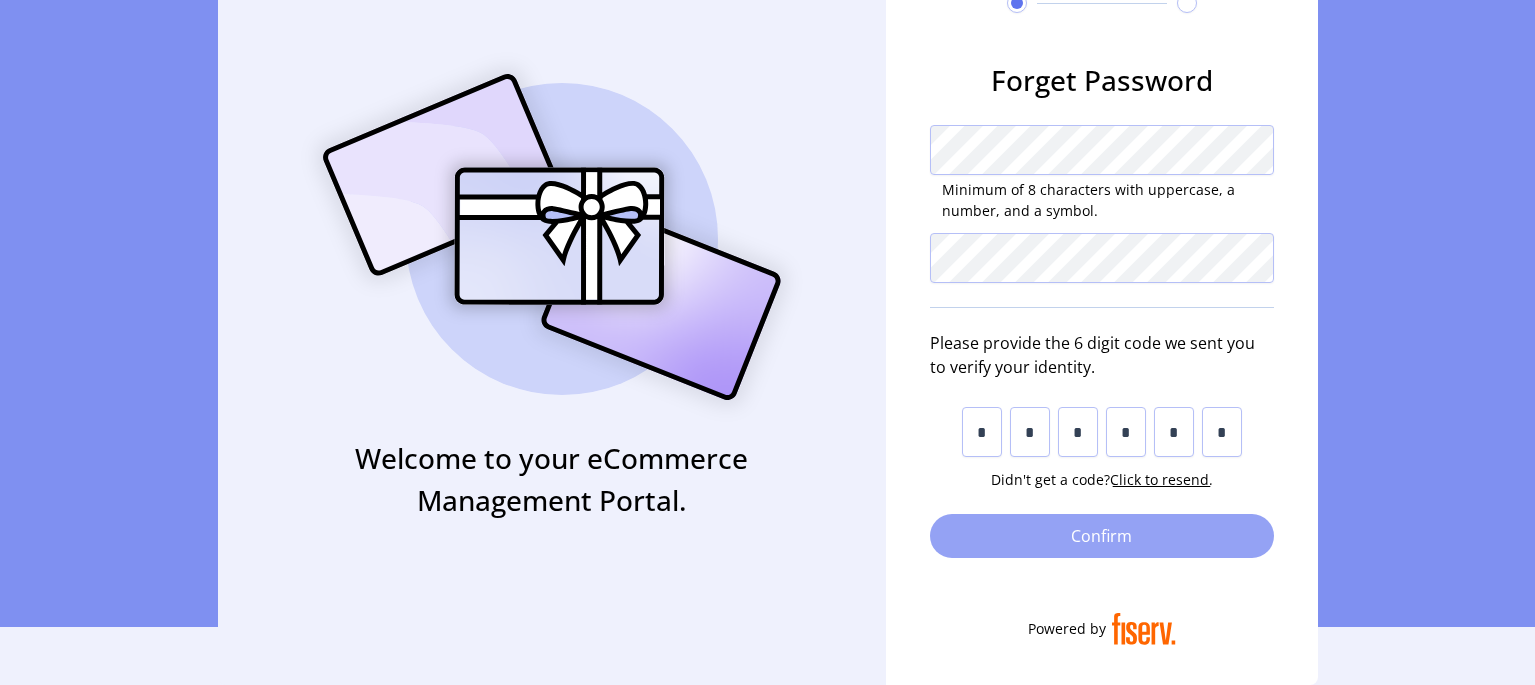 click on "Confirm" at bounding box center (1102, 536) 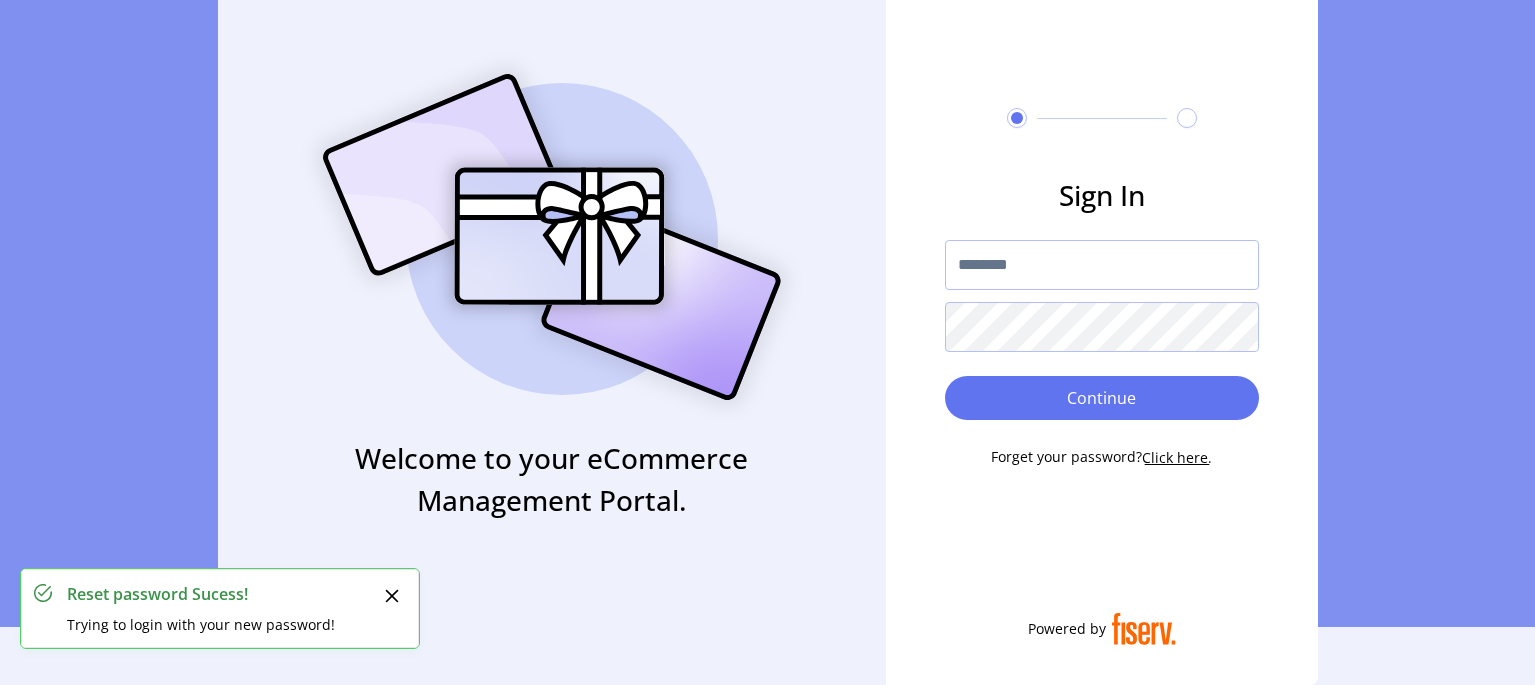 click at bounding box center [1102, 265] 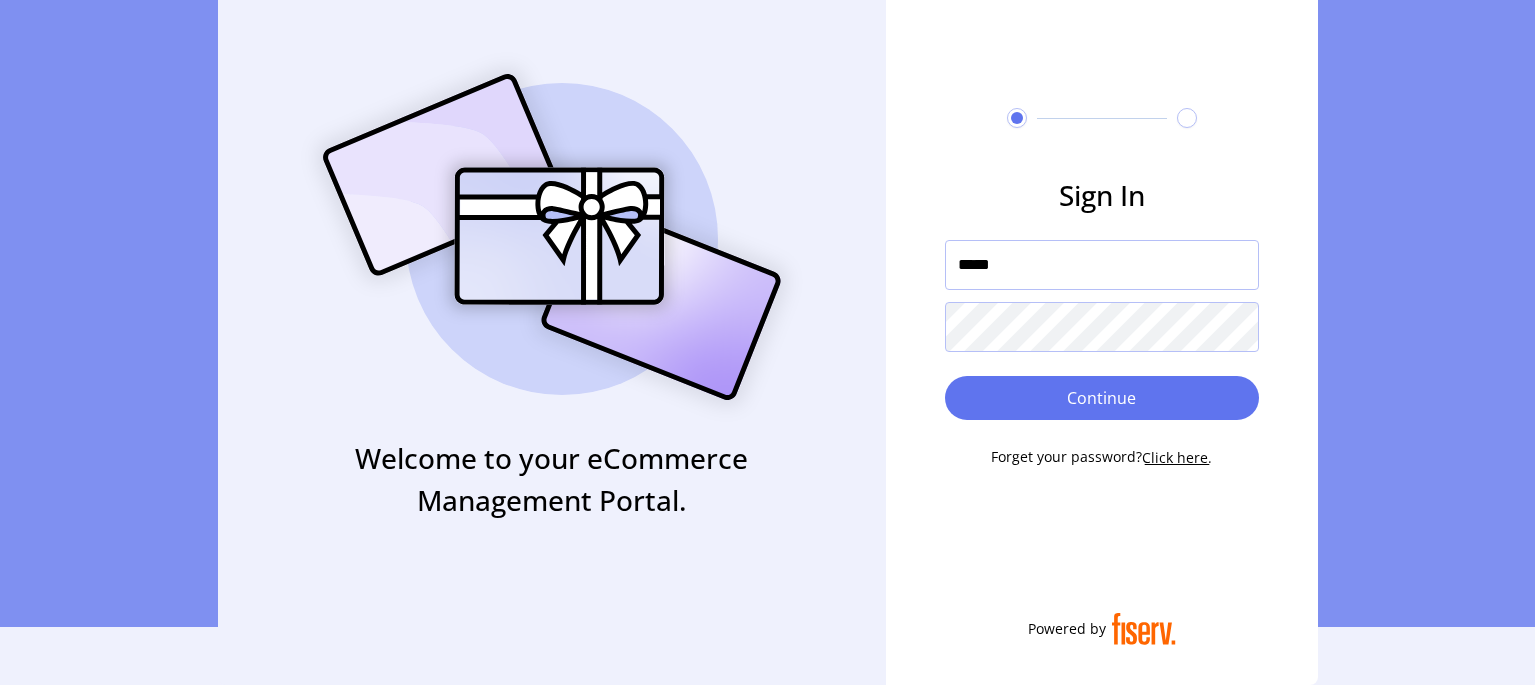 type on "*****" 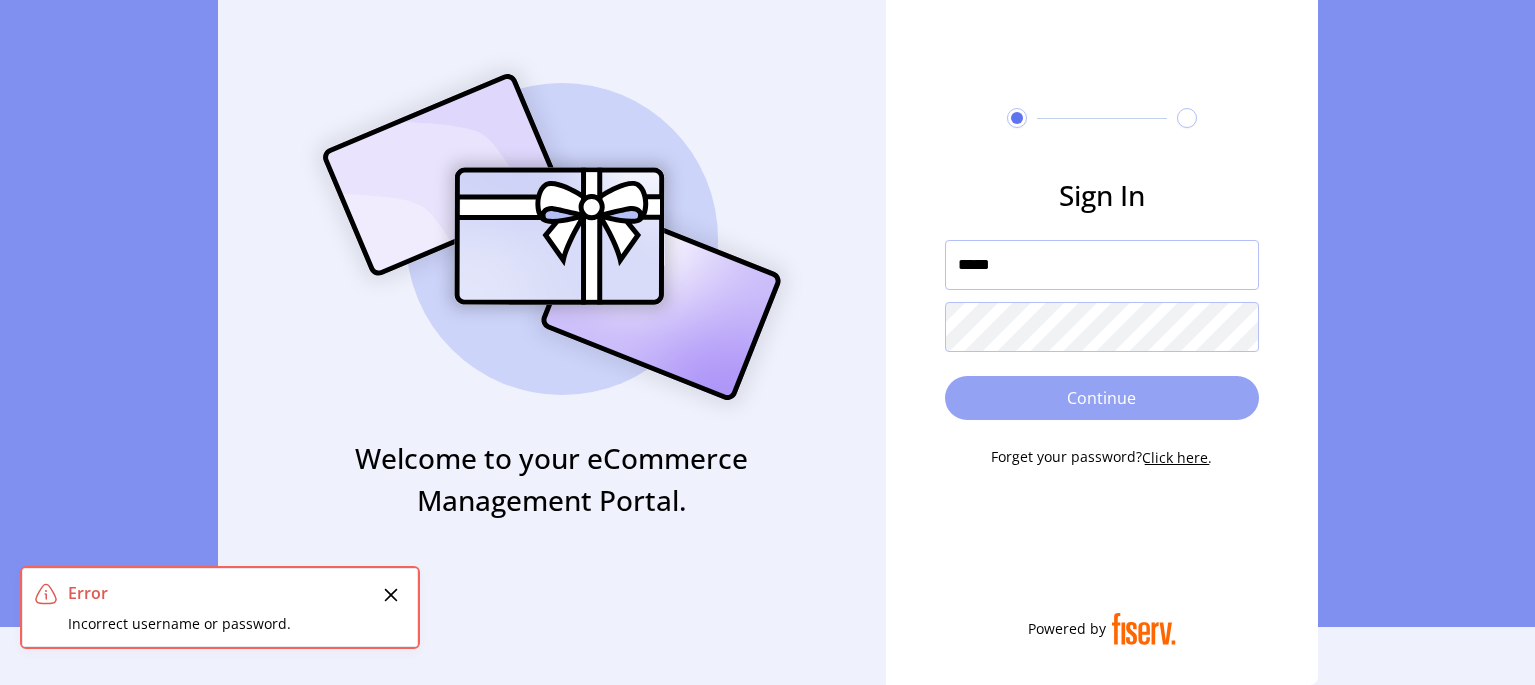 click on "Continue" at bounding box center (1102, 398) 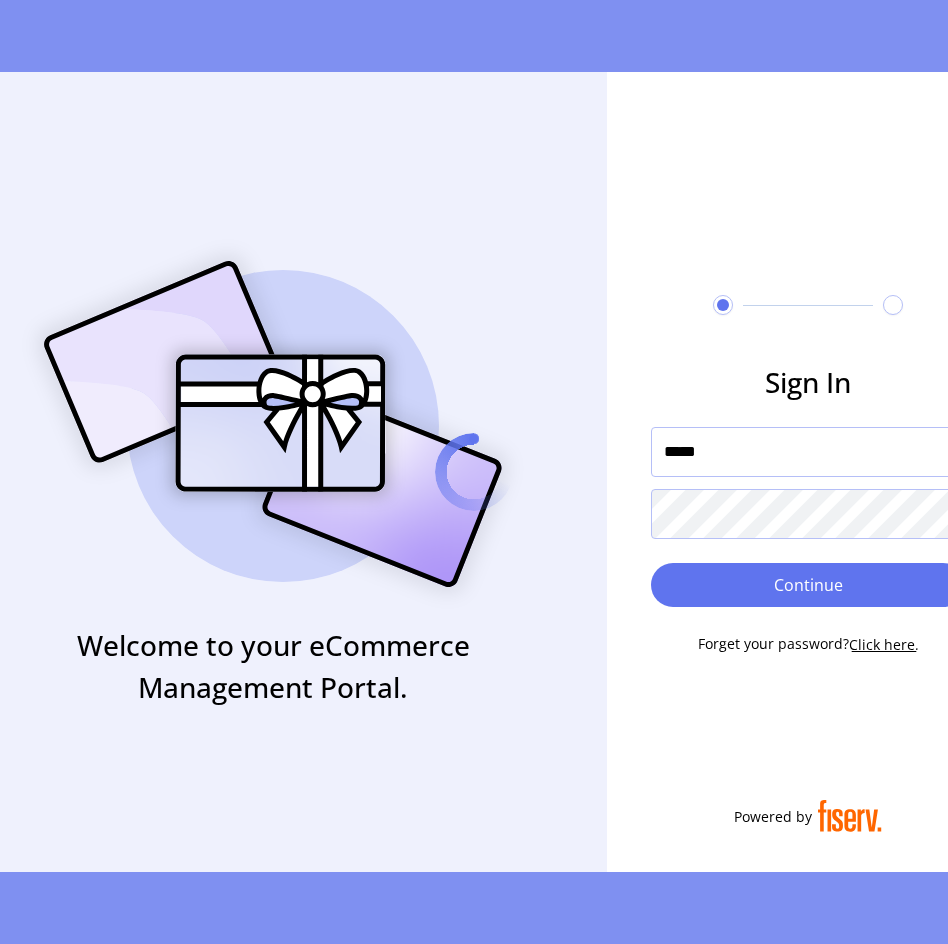 scroll, scrollTop: 0, scrollLeft: 0, axis: both 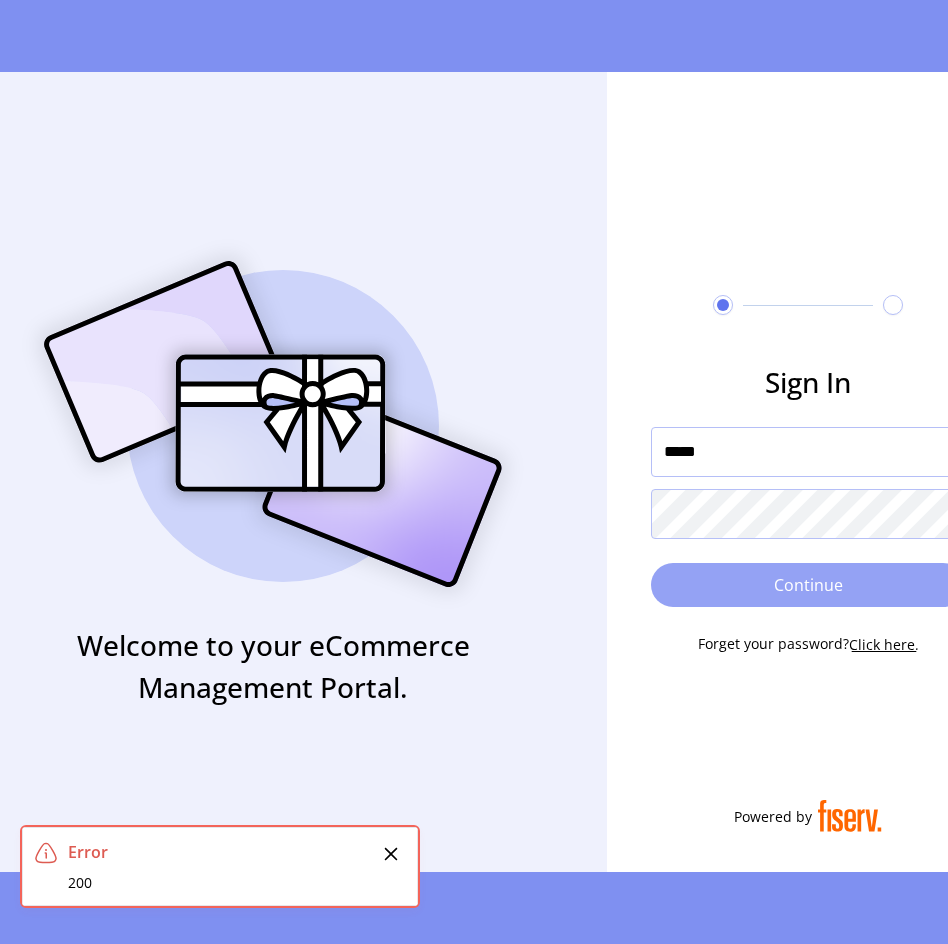 click on "Continue" at bounding box center [808, 585] 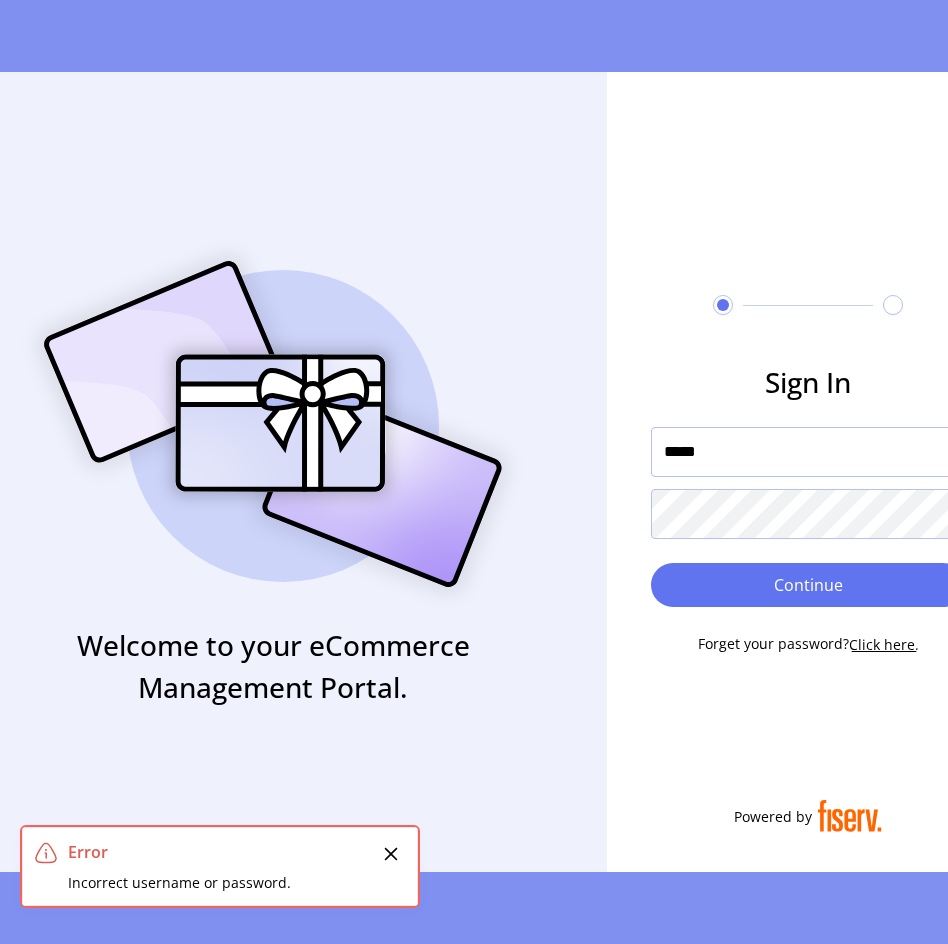 click on "Click here." at bounding box center (884, 644) 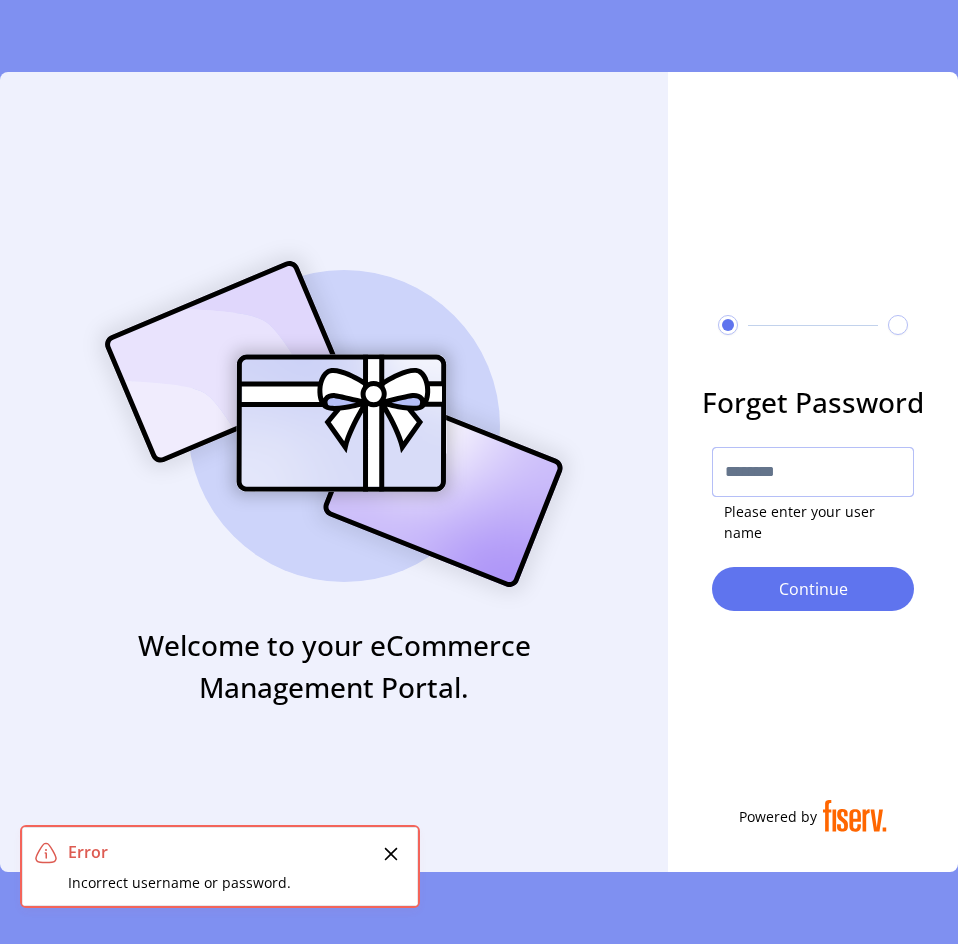 click at bounding box center (813, 472) 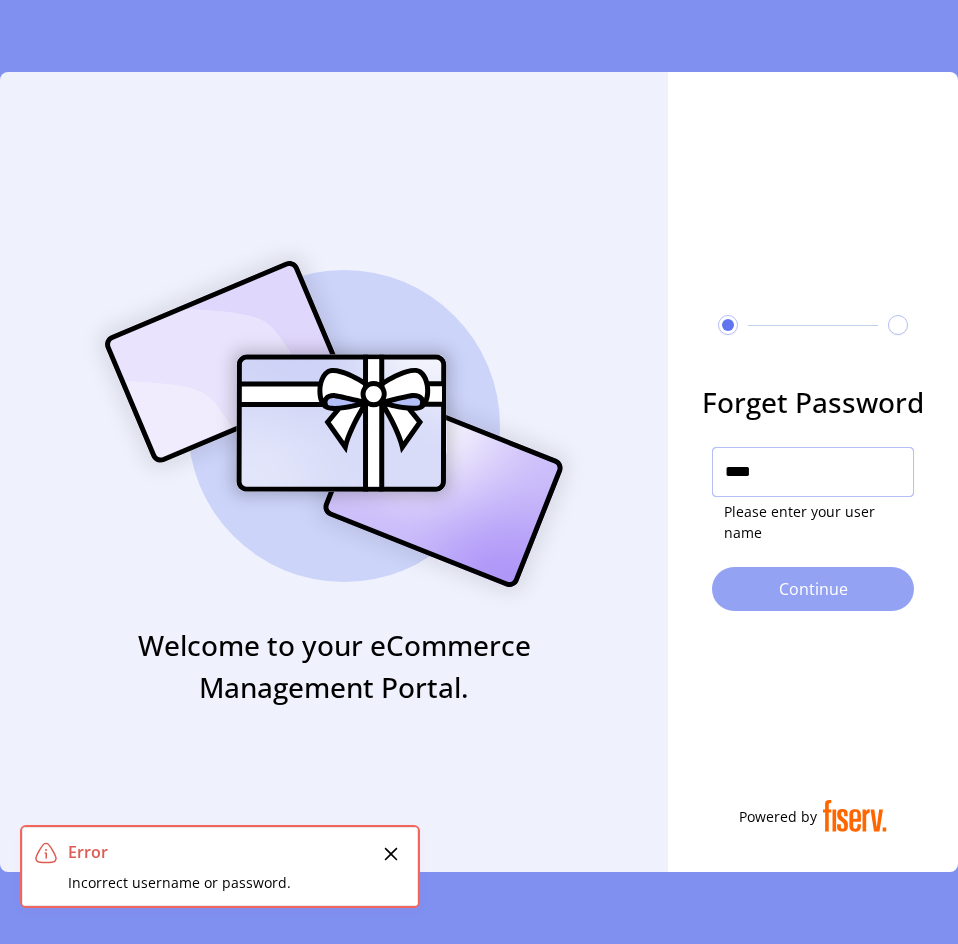 type on "****" 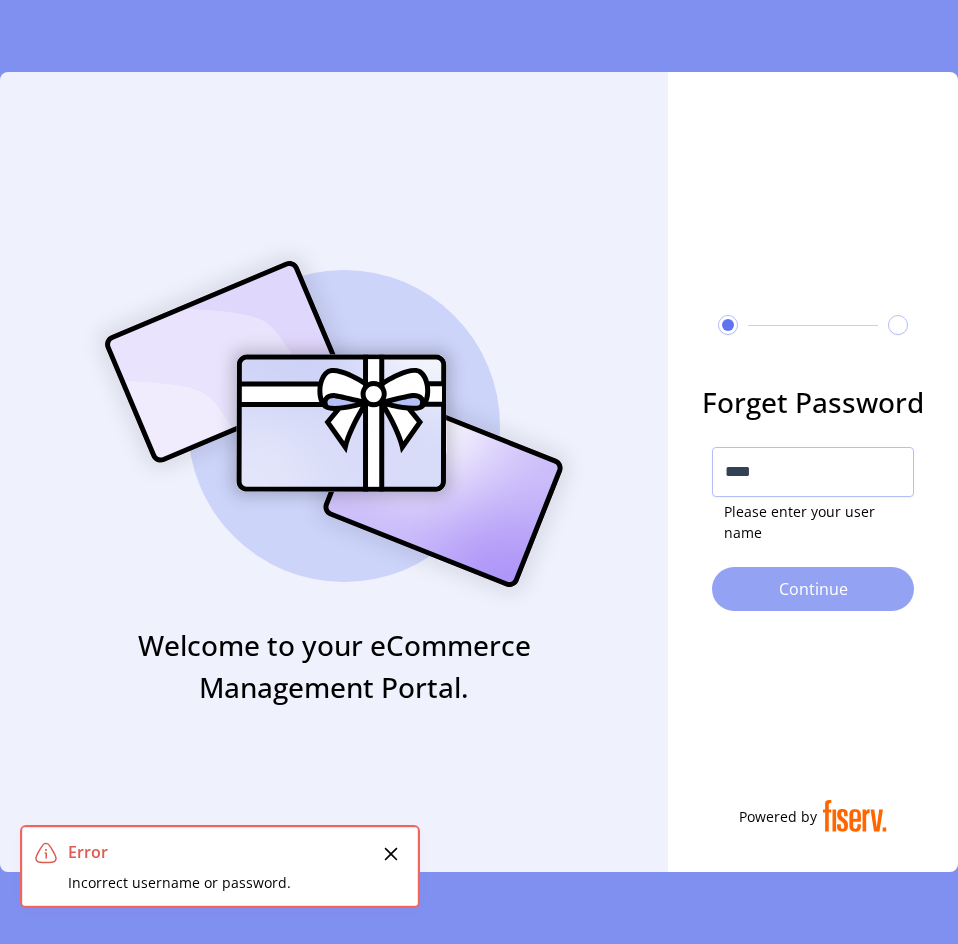 click on "Continue" 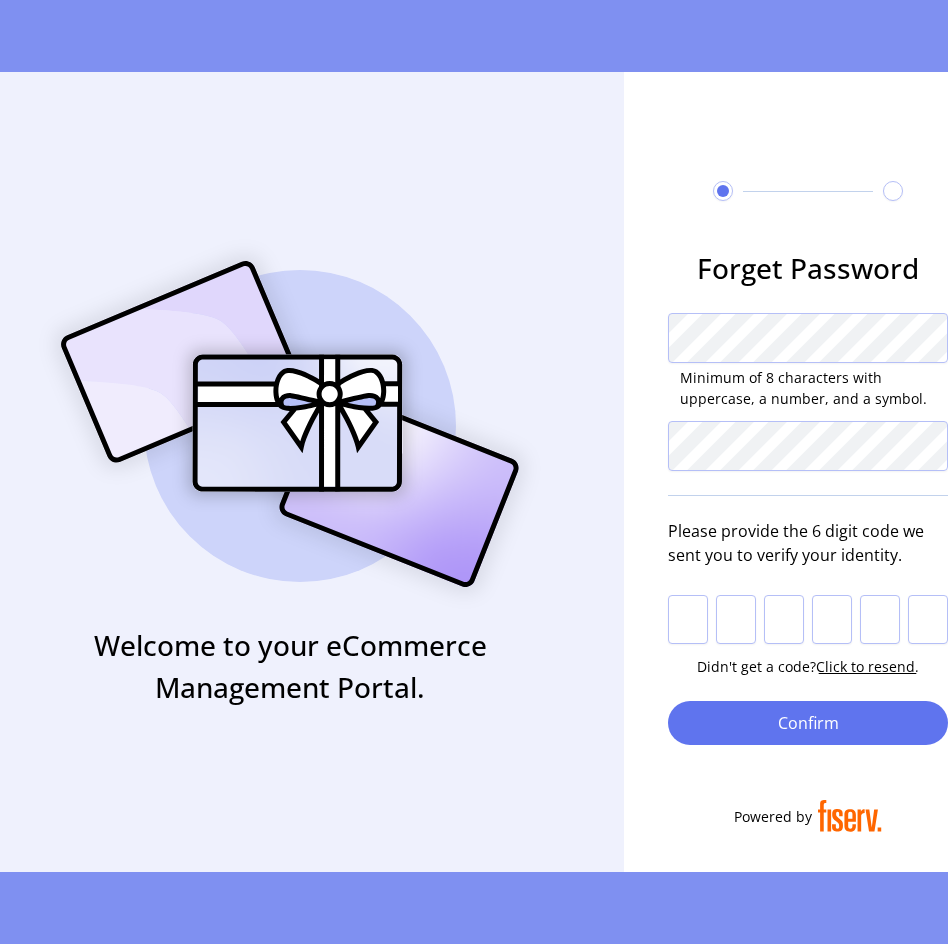 click on "Minimum of 8 characters with uppercase, a number, and a symbol. Please provide the [NUMBER] digit code we sent you to verify your identity. Didn't get a code? Click to resend. Confirm" at bounding box center (808, 535) 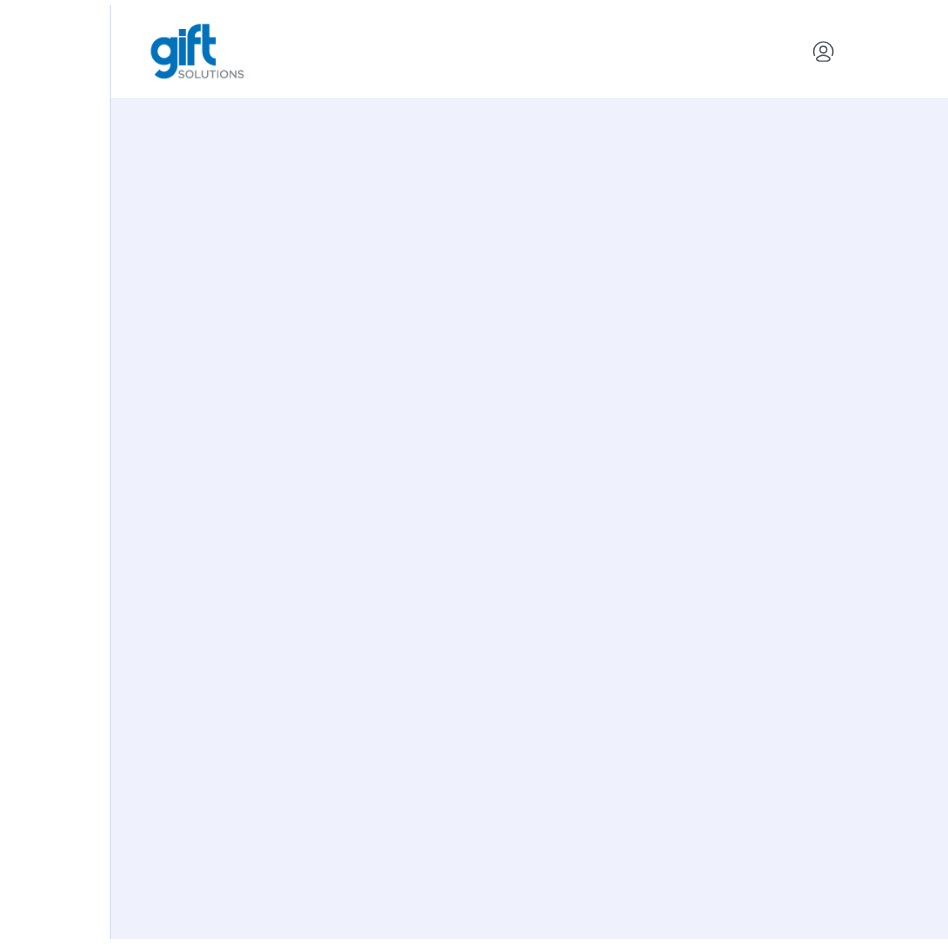 scroll, scrollTop: 0, scrollLeft: 0, axis: both 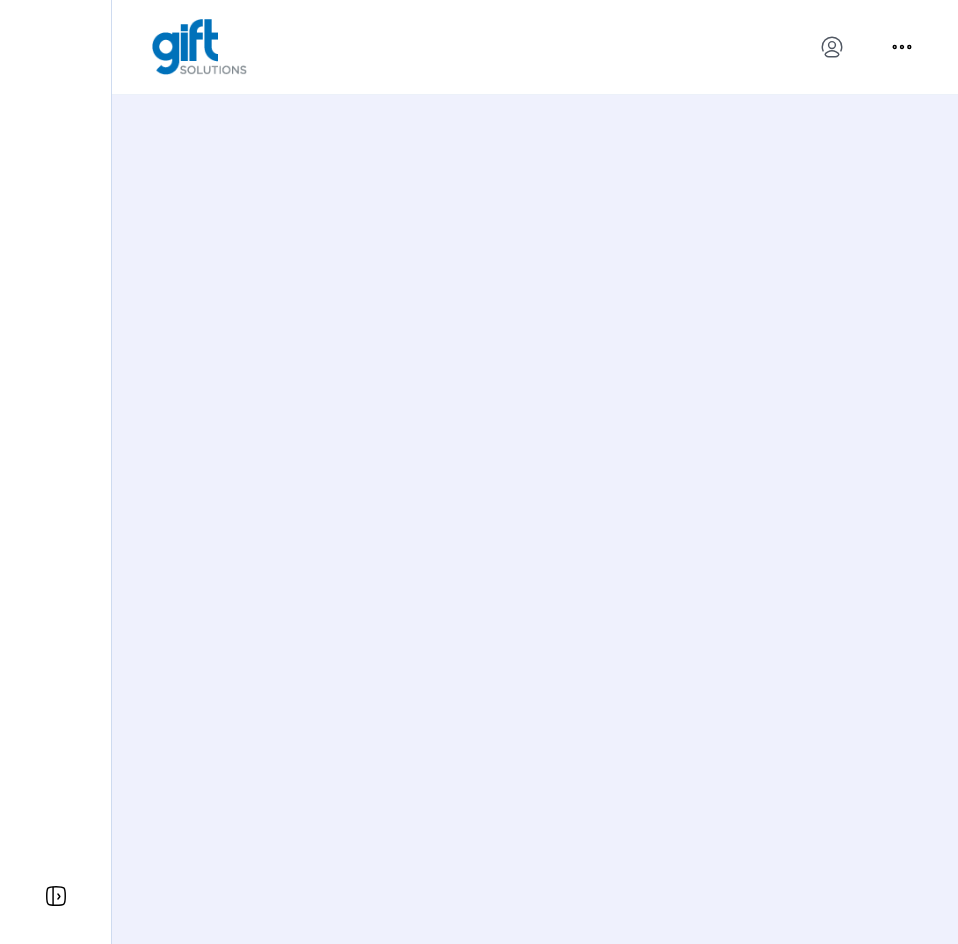 drag, startPoint x: 831, startPoint y: 25, endPoint x: 830, endPoint y: 38, distance: 13.038404 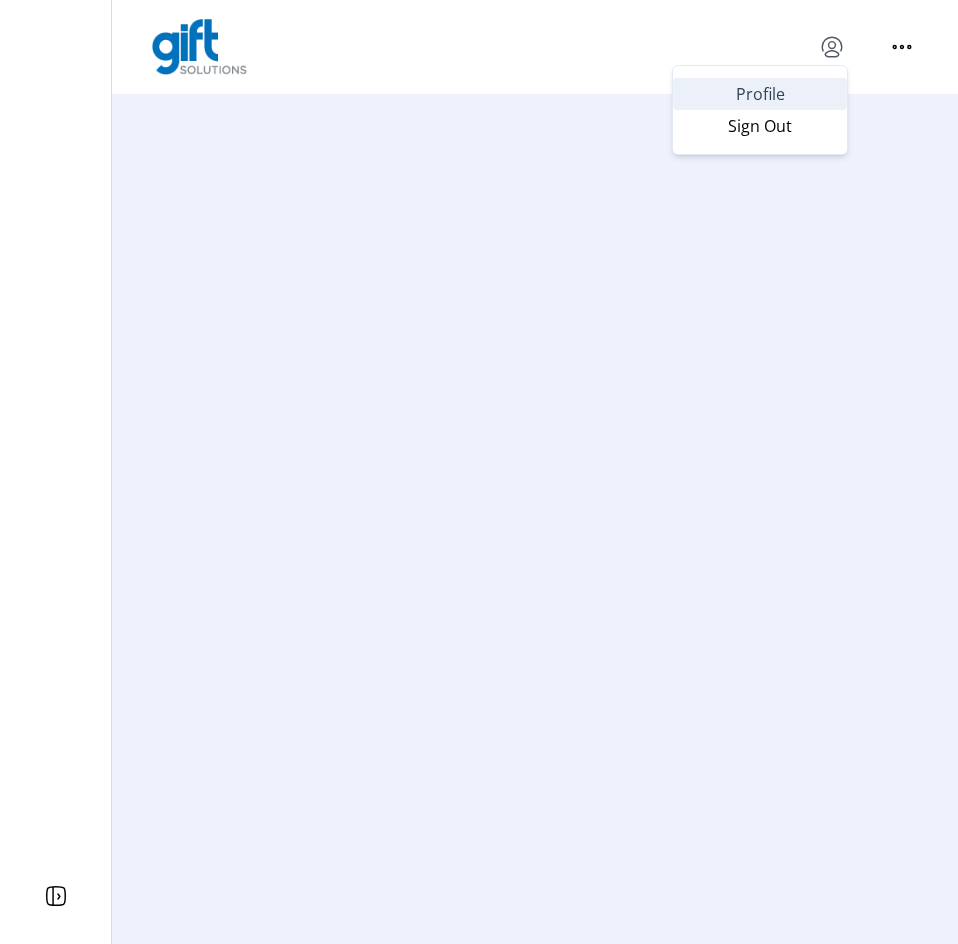 click on "Profile" at bounding box center [760, 94] 